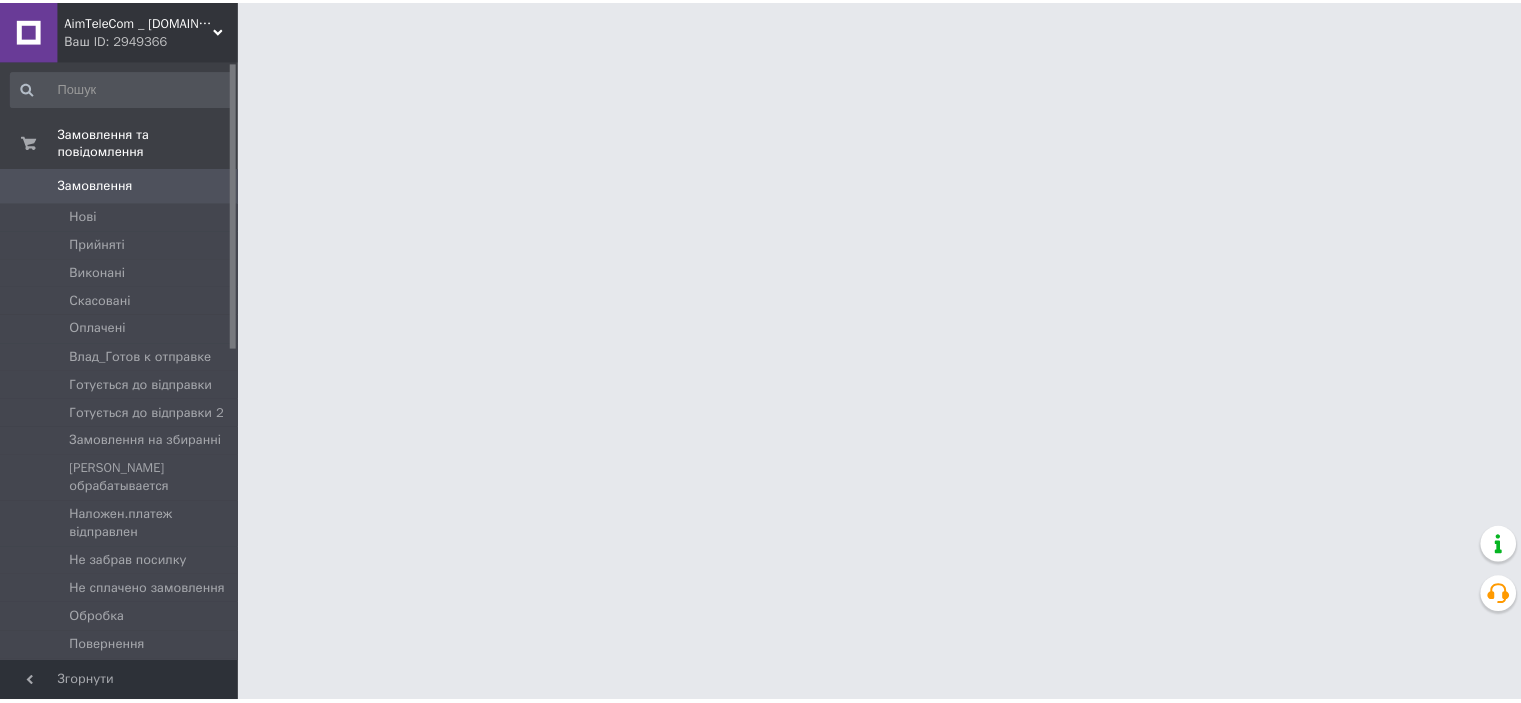scroll, scrollTop: 0, scrollLeft: 0, axis: both 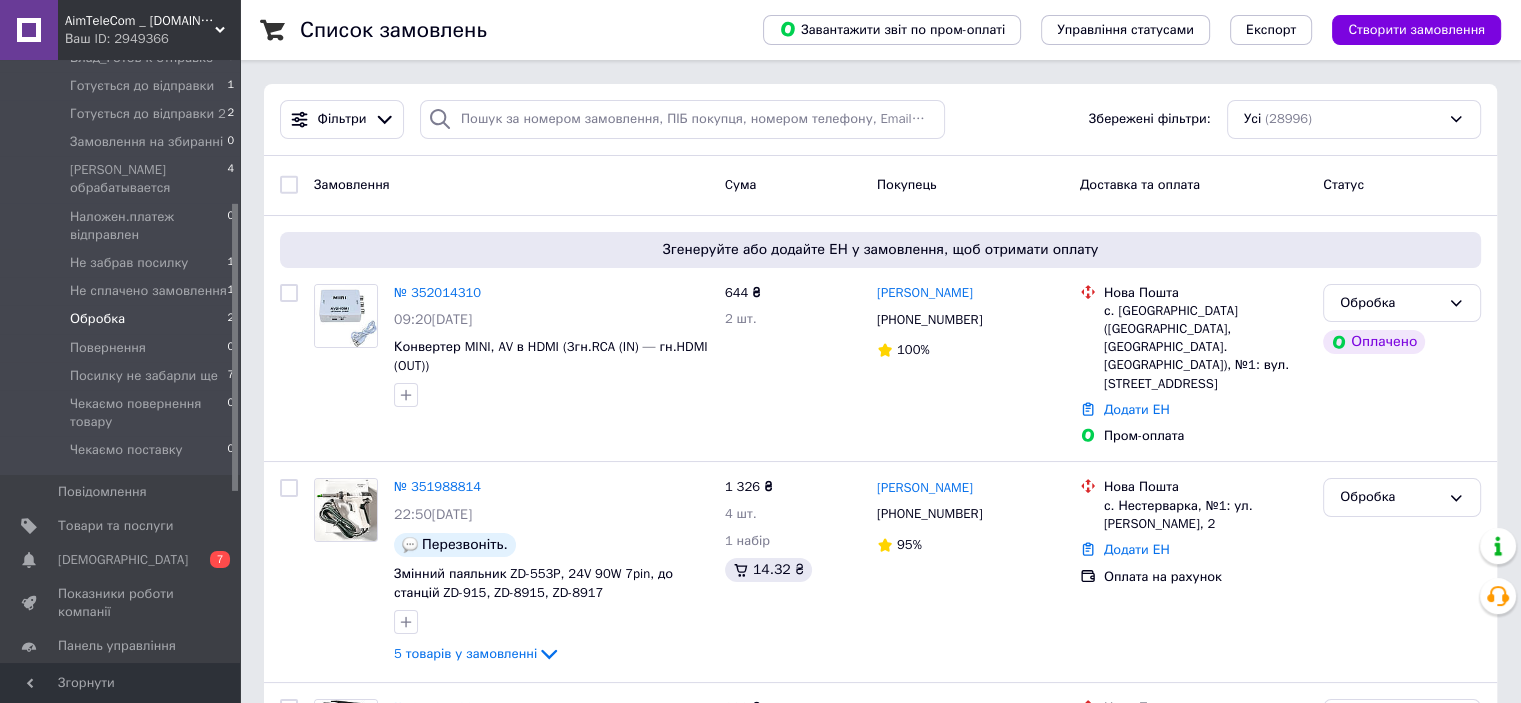 click on "Обробка" at bounding box center (97, 319) 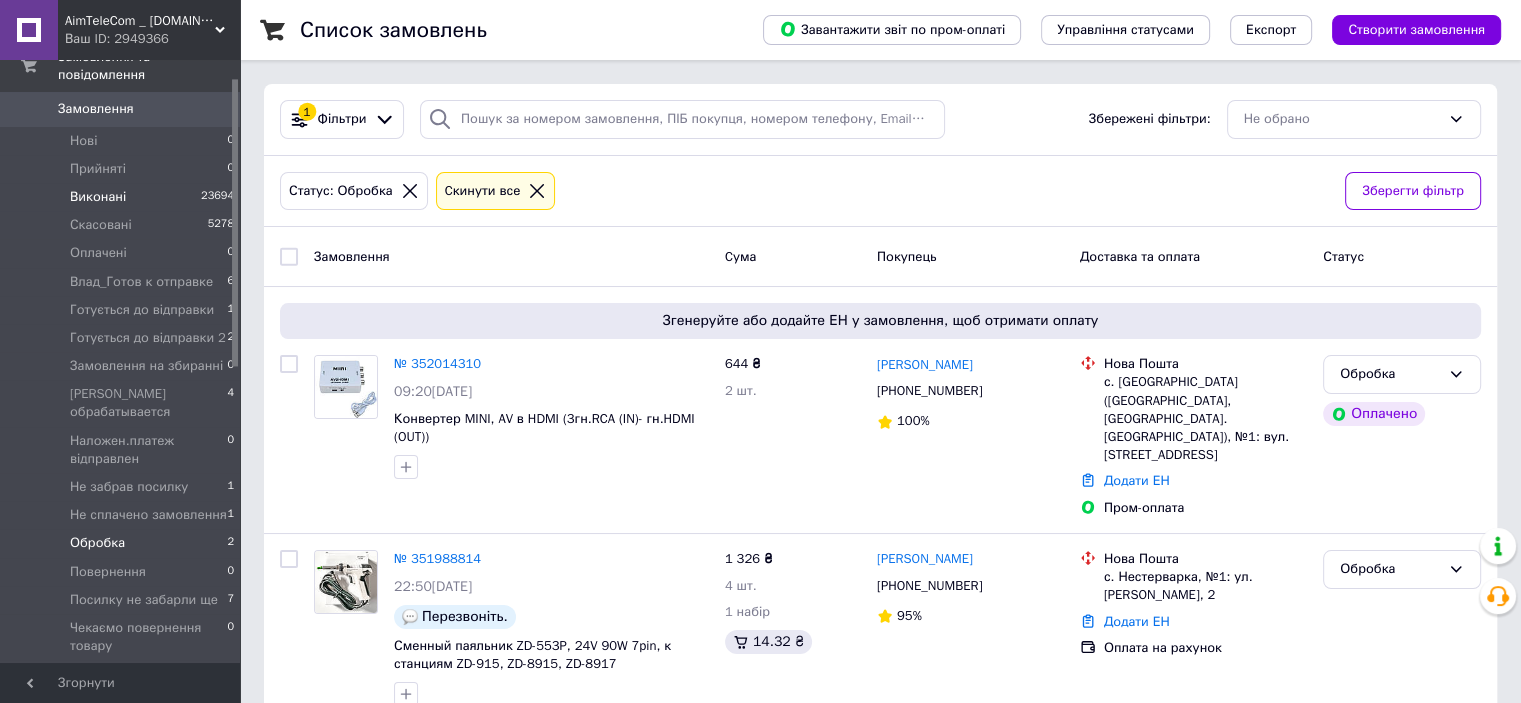 scroll, scrollTop: 0, scrollLeft: 0, axis: both 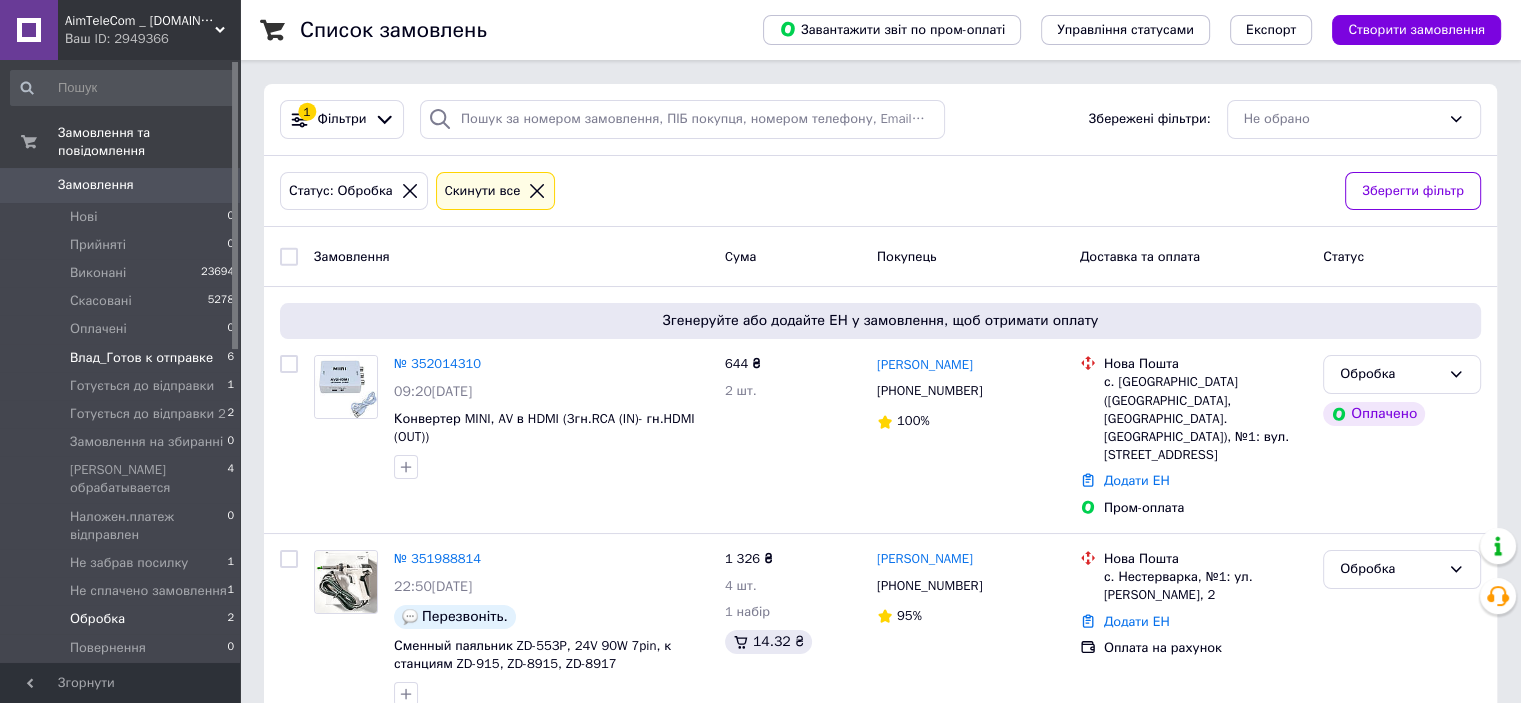click on "Влад_Готов к отправке" at bounding box center [141, 358] 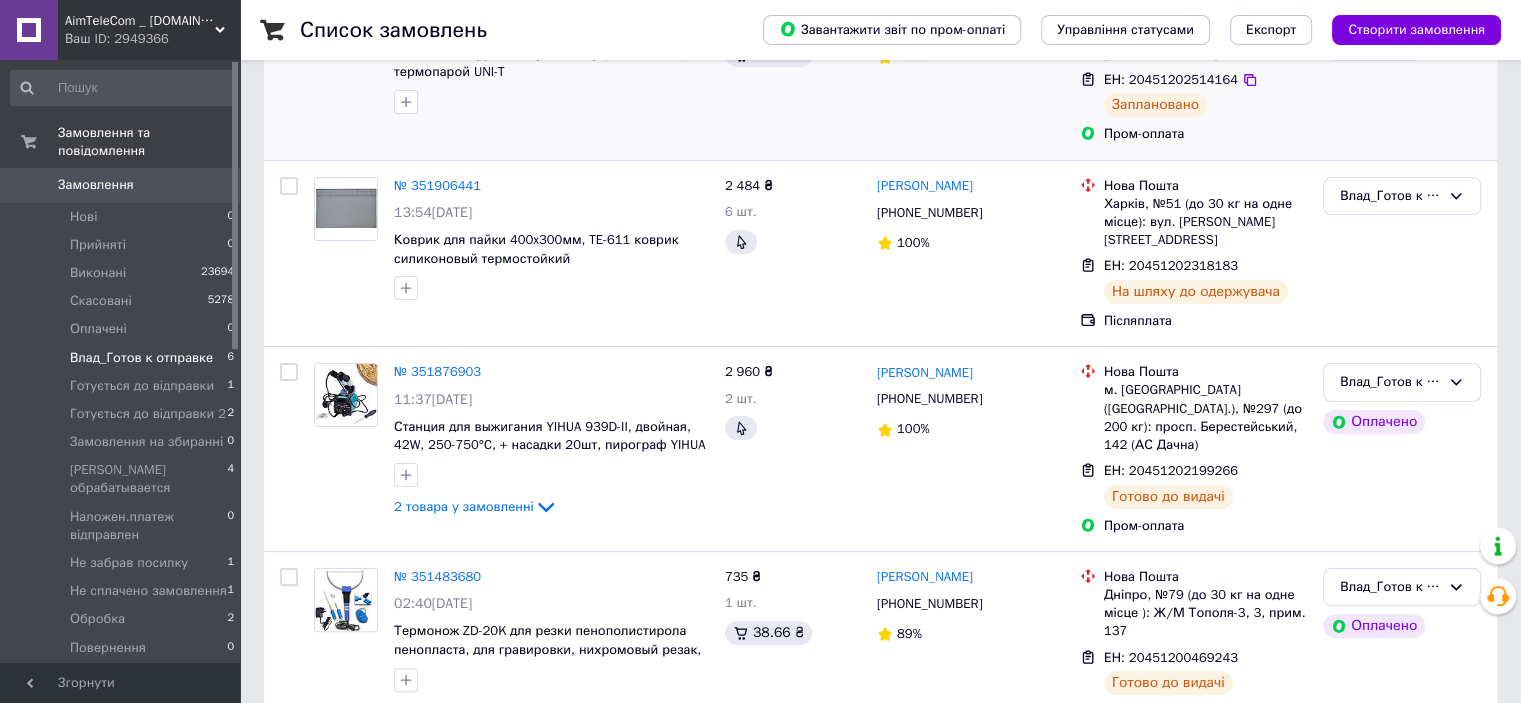 scroll, scrollTop: 400, scrollLeft: 0, axis: vertical 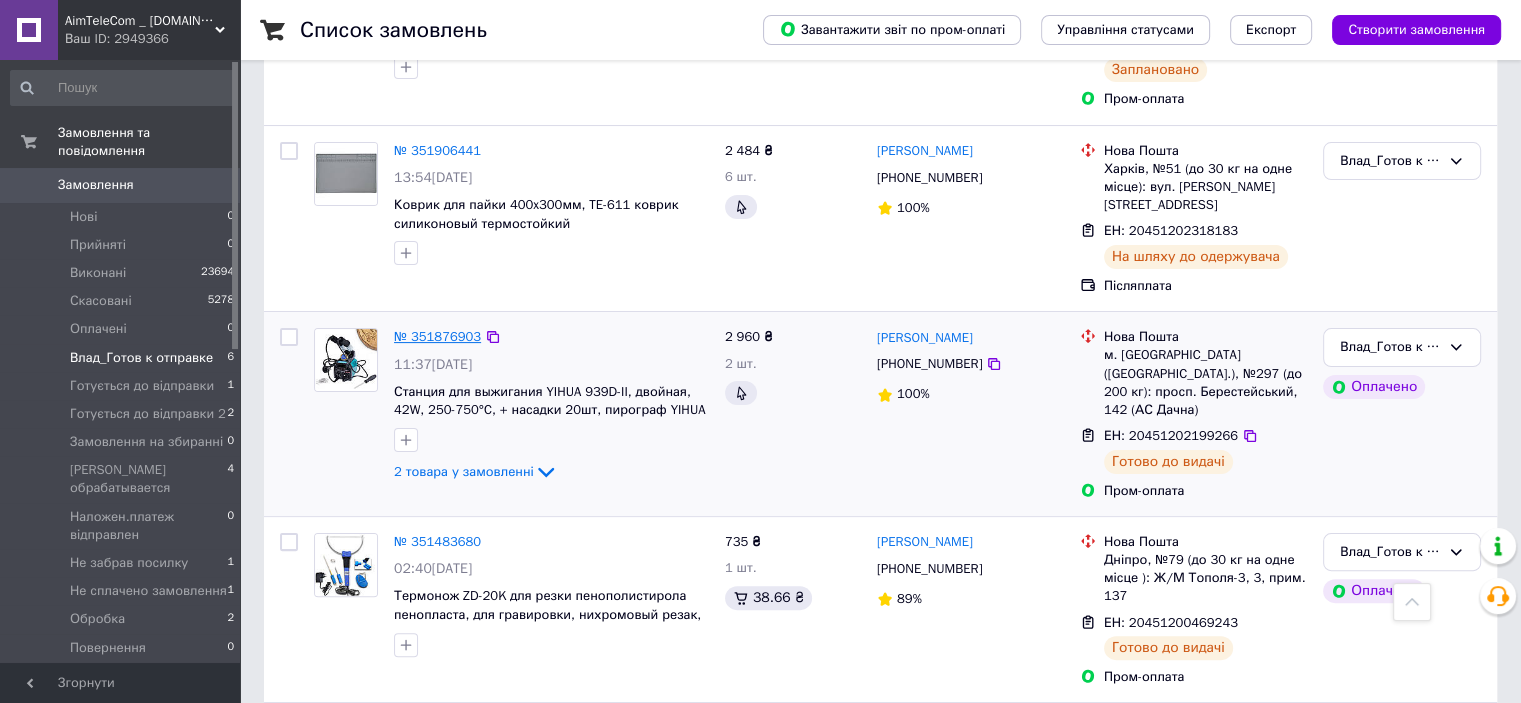 click on "№ 351876903" at bounding box center (437, 336) 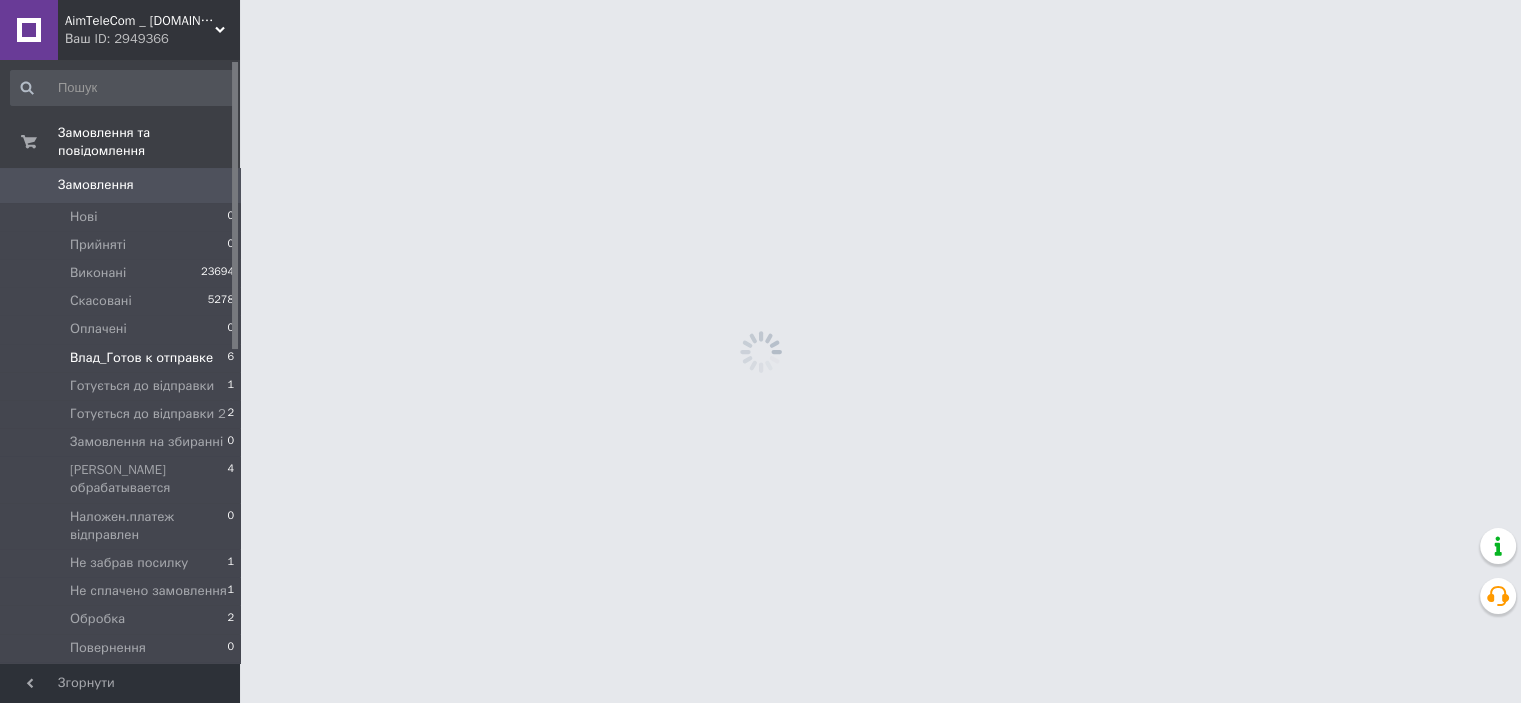 scroll, scrollTop: 0, scrollLeft: 0, axis: both 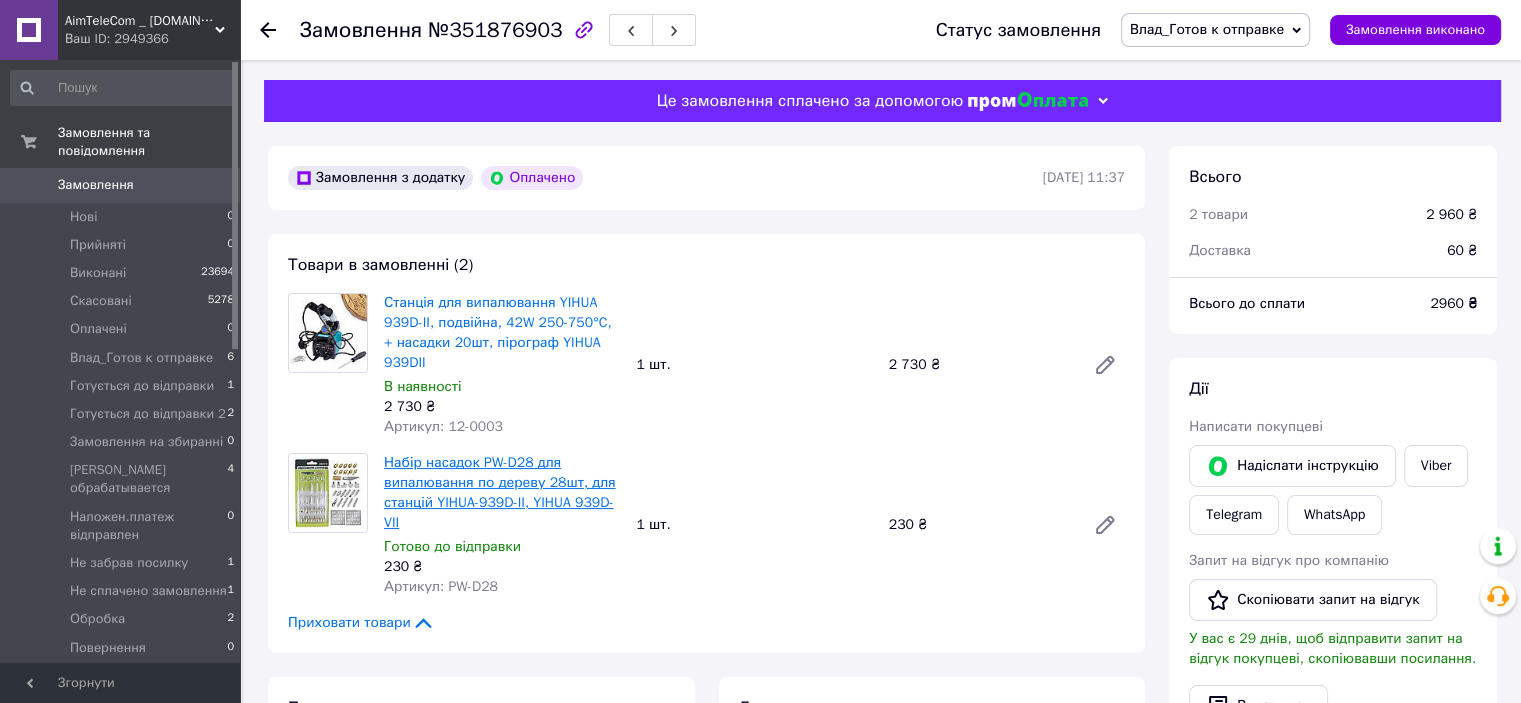 click on "Набір насадок PW-D28 для випалювання по дереву 28шт, для станцій YIHUA-939D-II, YIHUA 939D-VII" at bounding box center [500, 492] 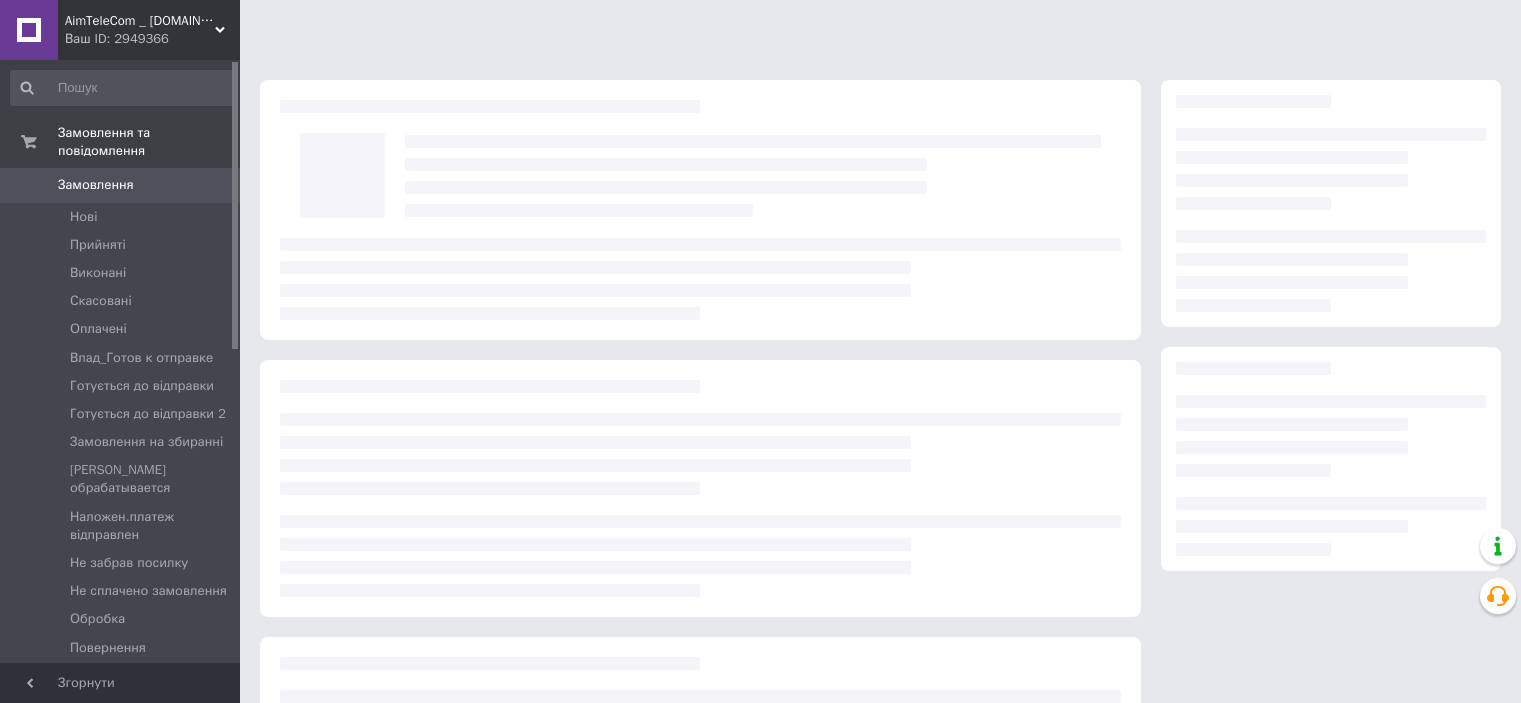 scroll, scrollTop: 0, scrollLeft: 0, axis: both 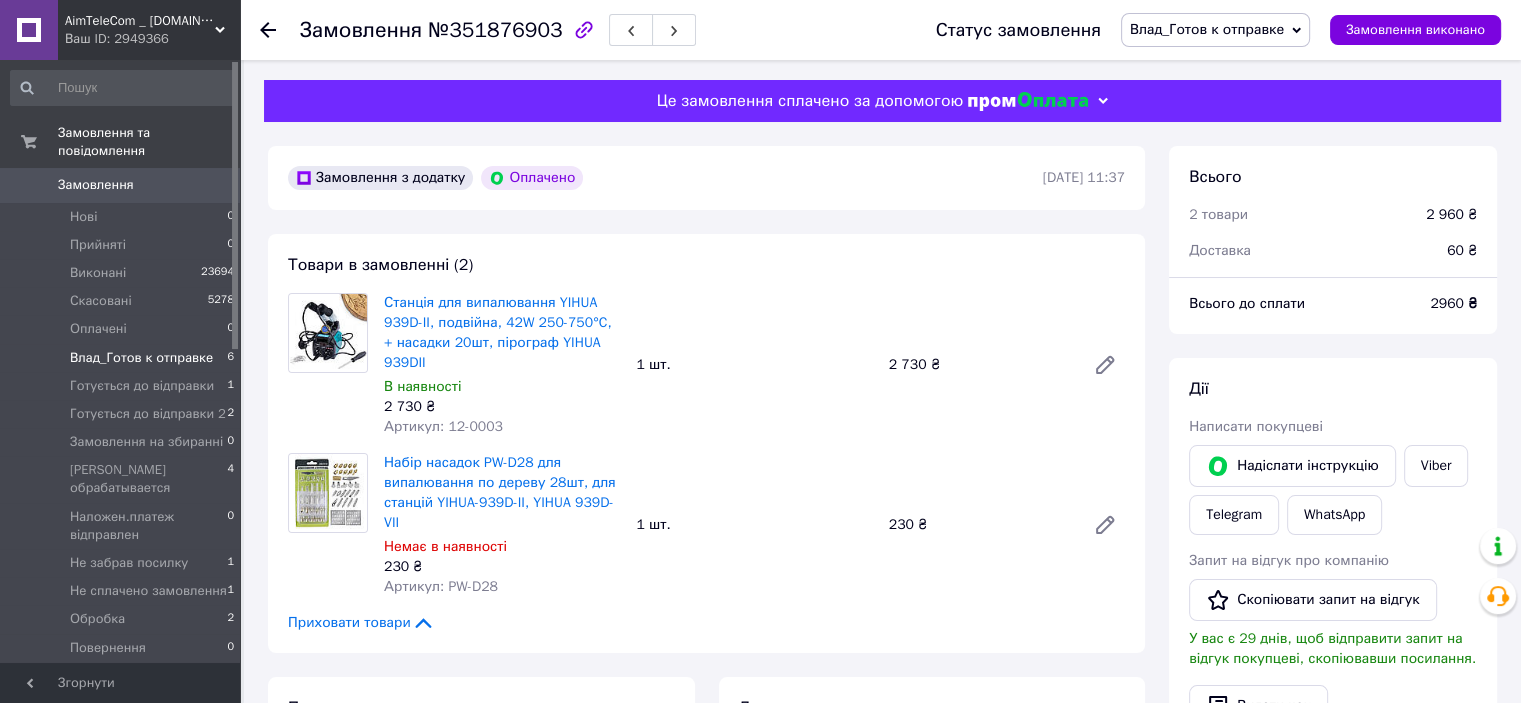 click on "Влад_Готов к отправке" at bounding box center [141, 358] 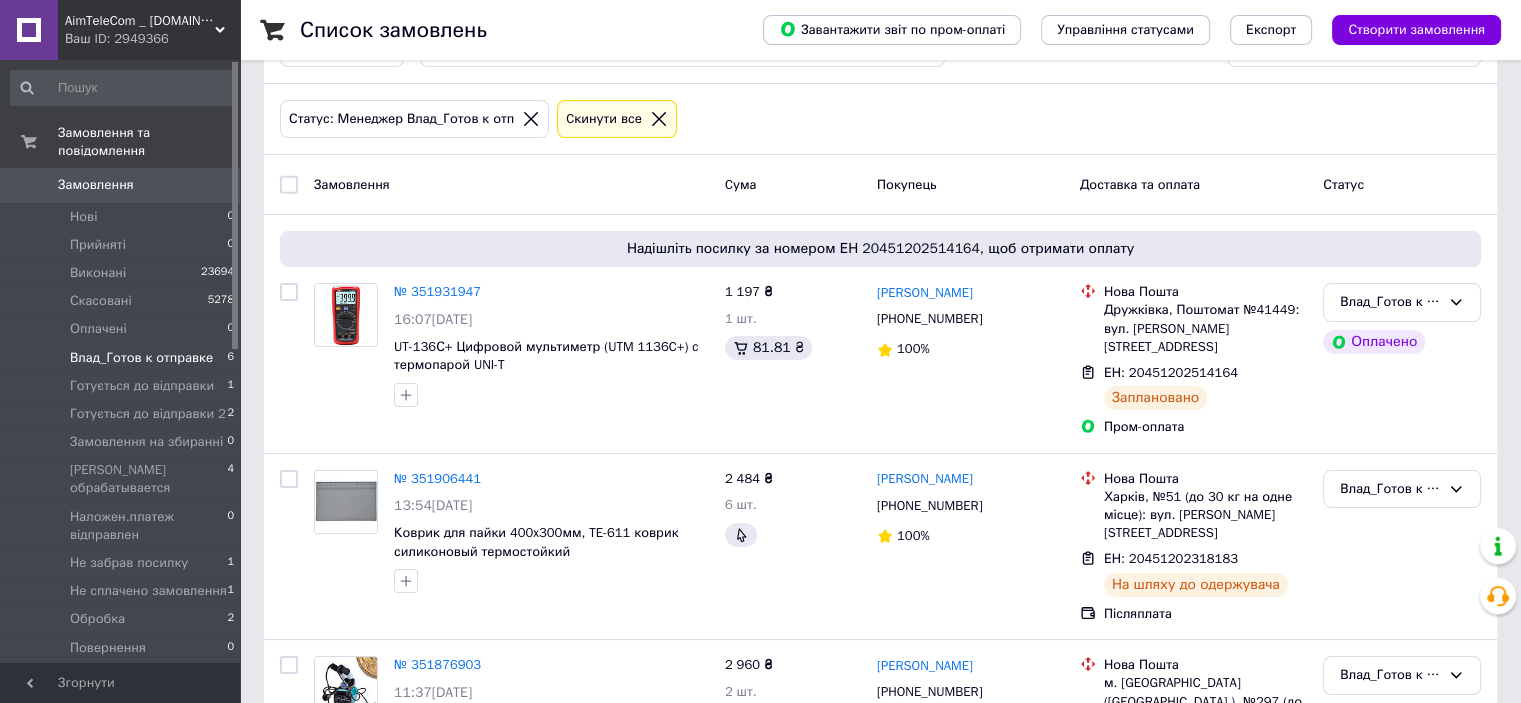 scroll, scrollTop: 0, scrollLeft: 0, axis: both 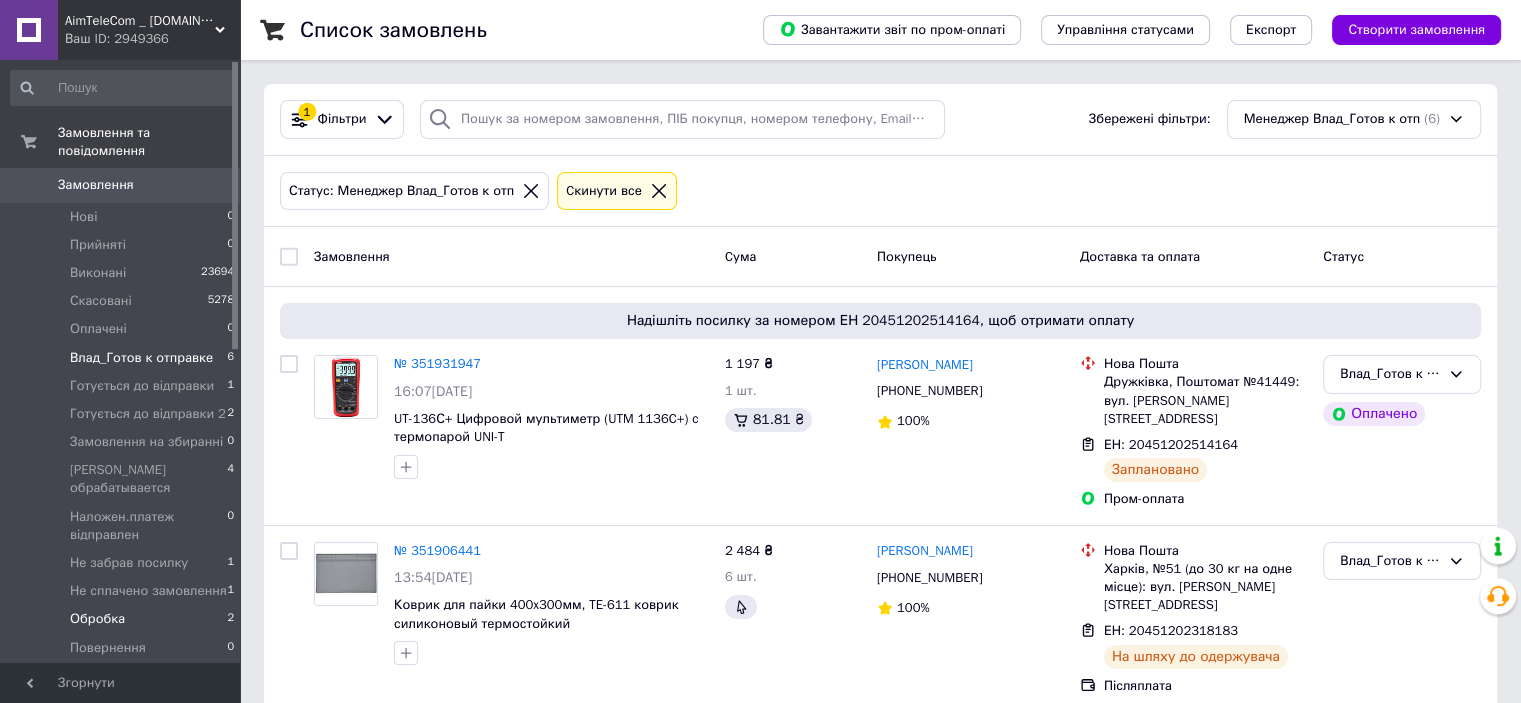 click on "Обробка" at bounding box center (97, 619) 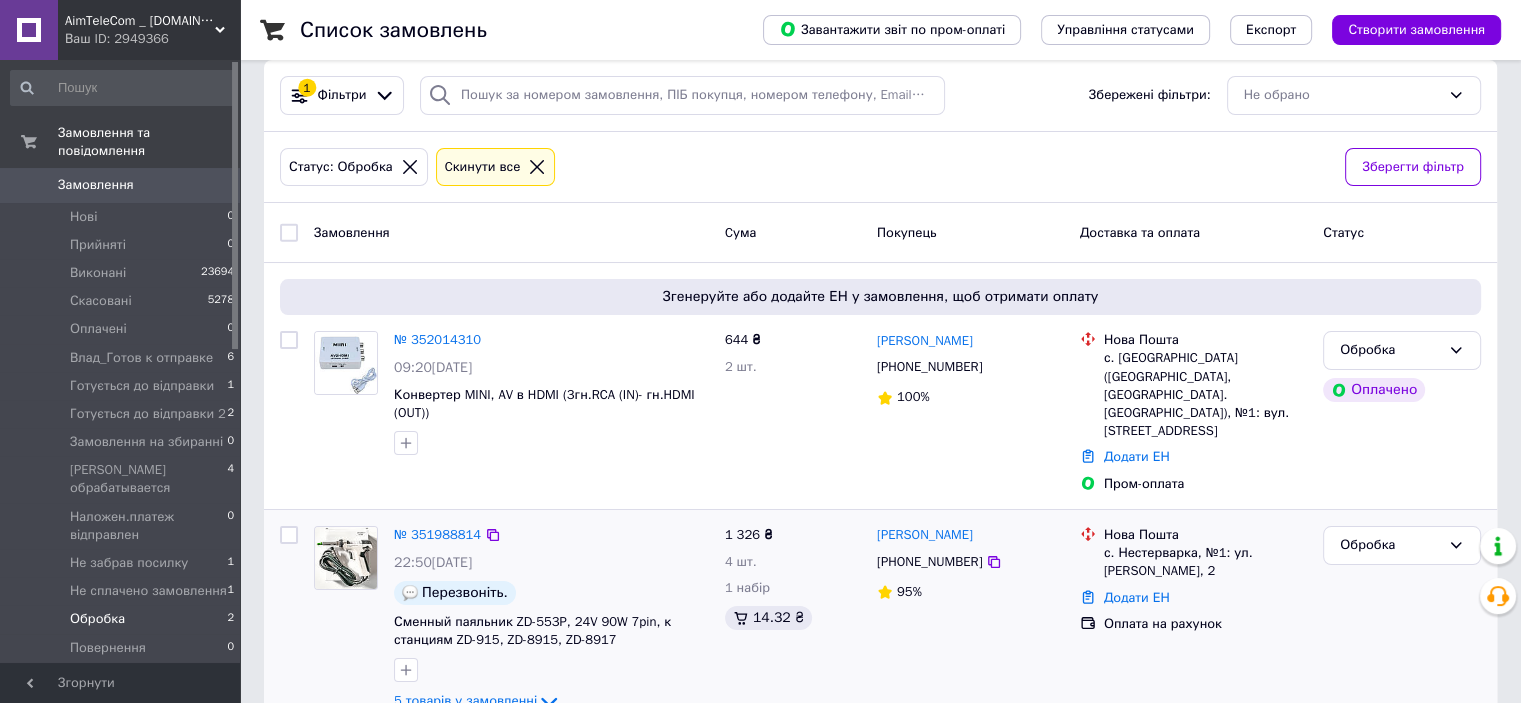scroll, scrollTop: 36, scrollLeft: 0, axis: vertical 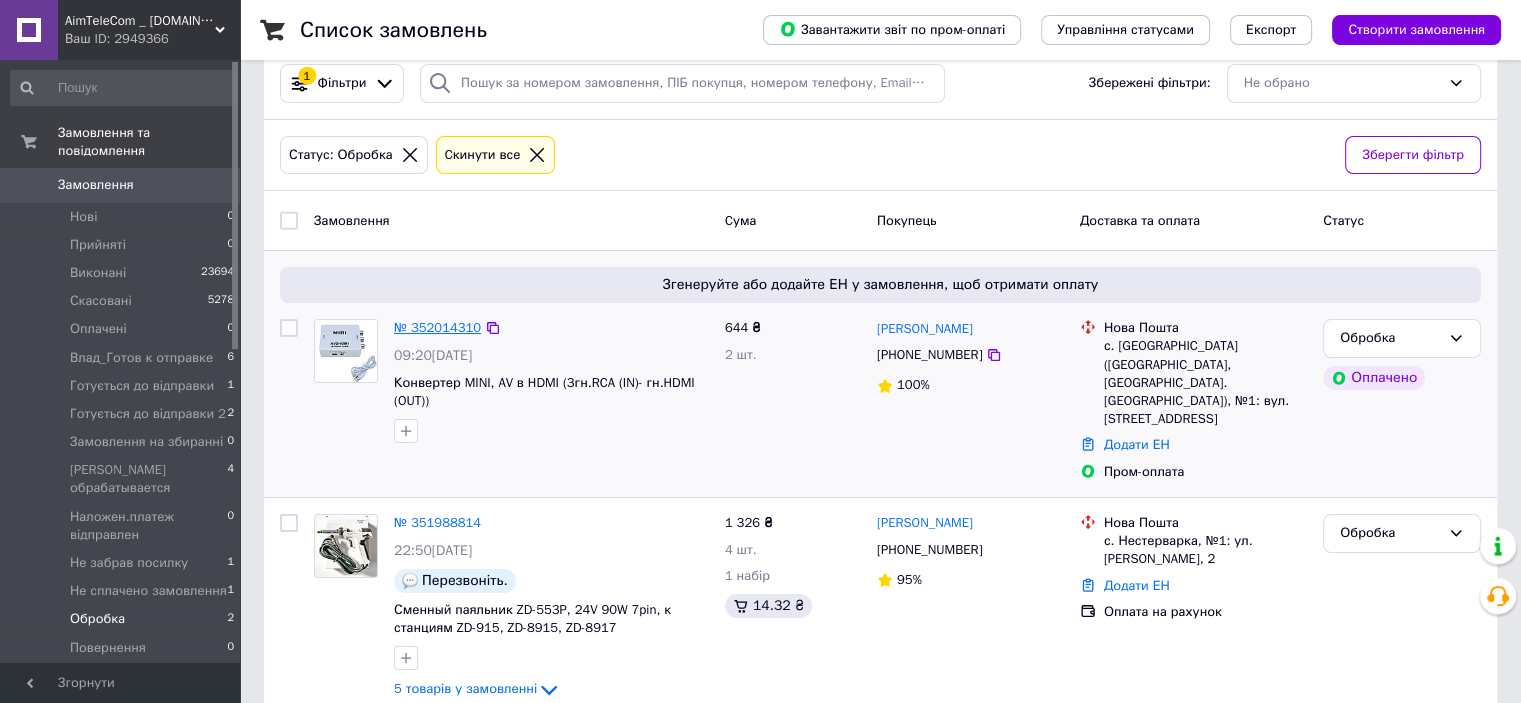 click on "№ 352014310" at bounding box center (437, 327) 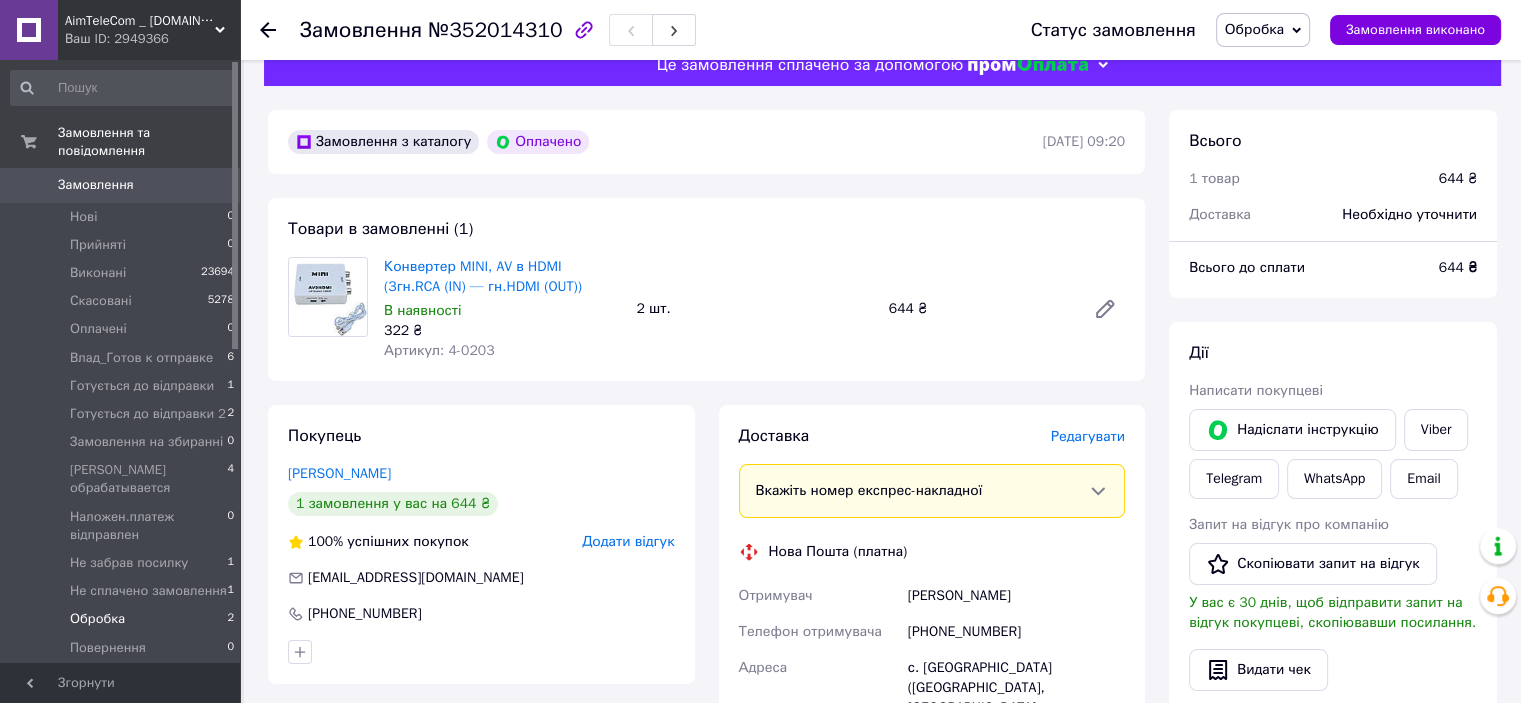 click on "Обробка" at bounding box center (97, 619) 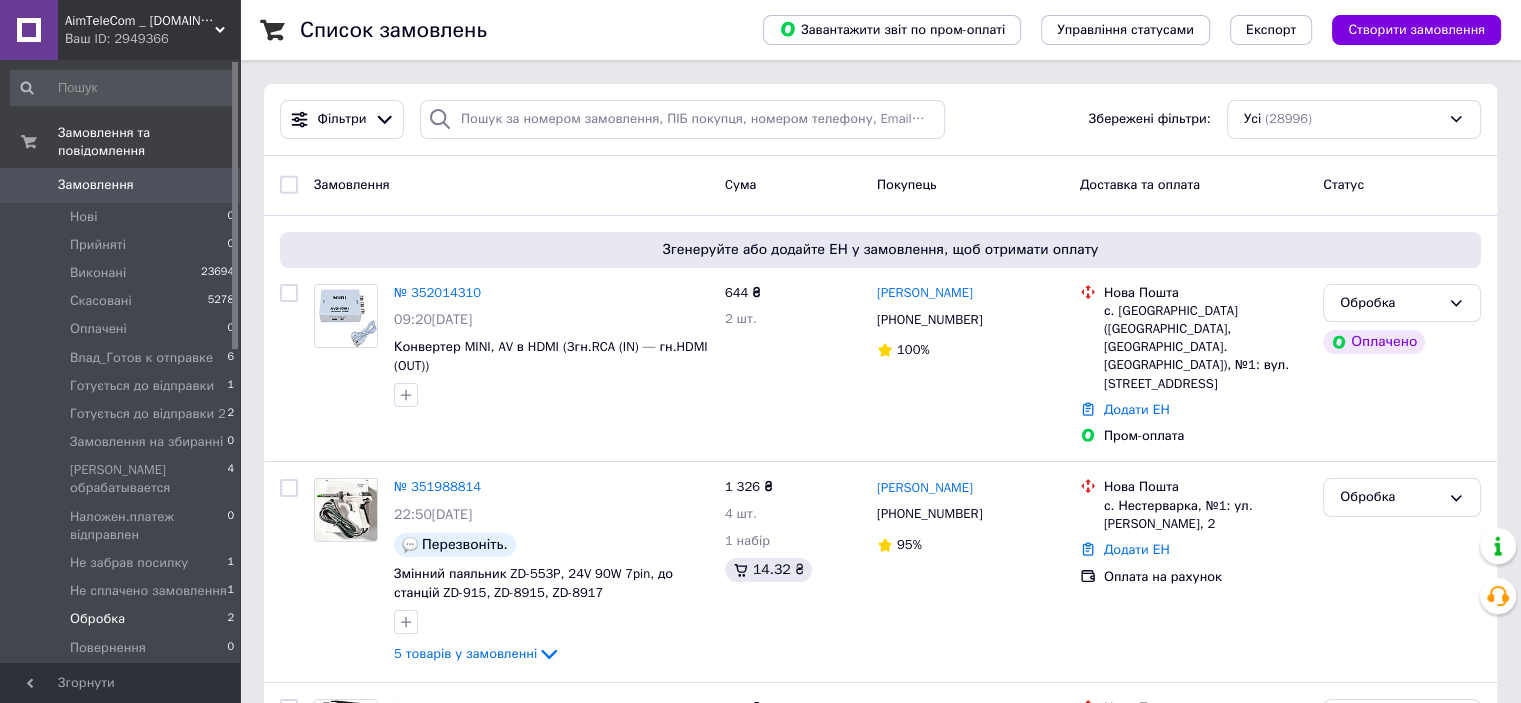 click on "Обробка" at bounding box center (97, 619) 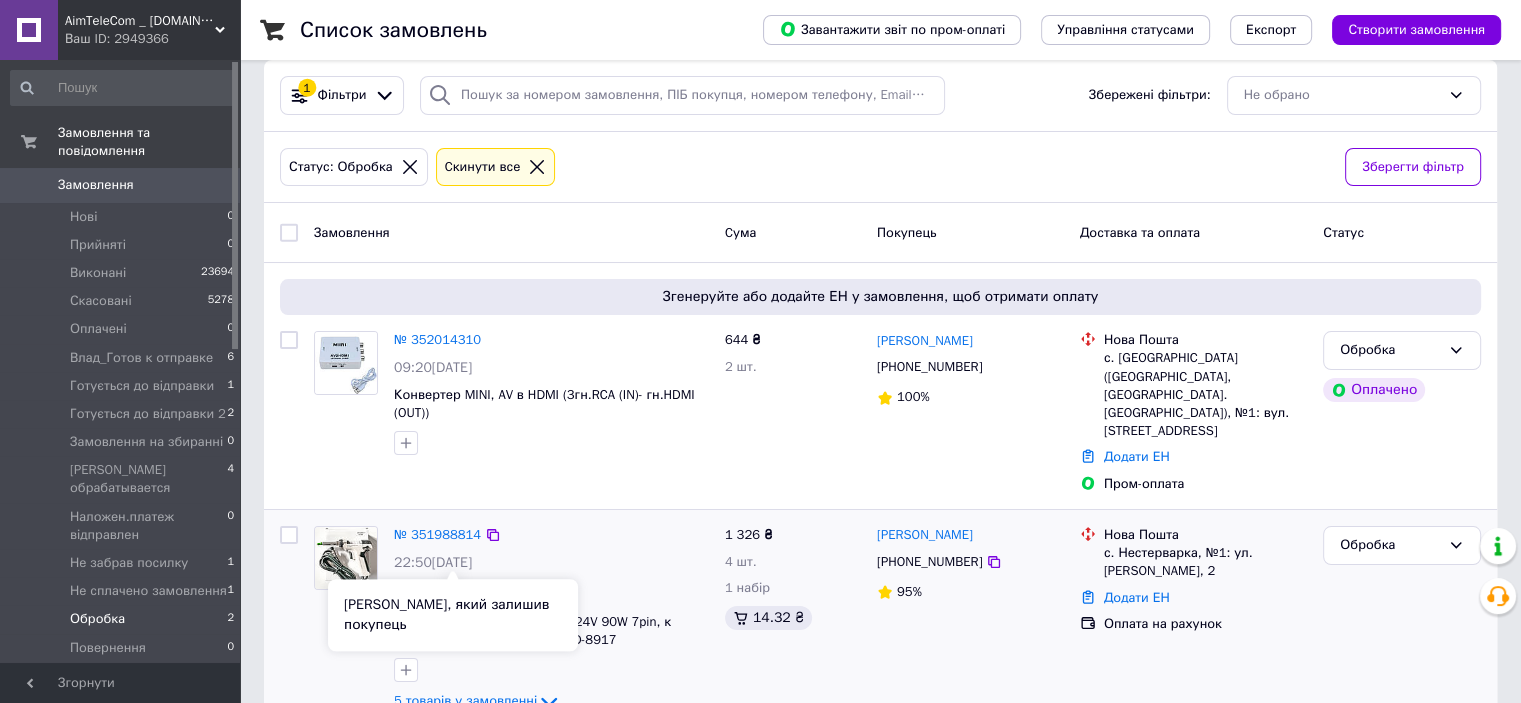 scroll, scrollTop: 36, scrollLeft: 0, axis: vertical 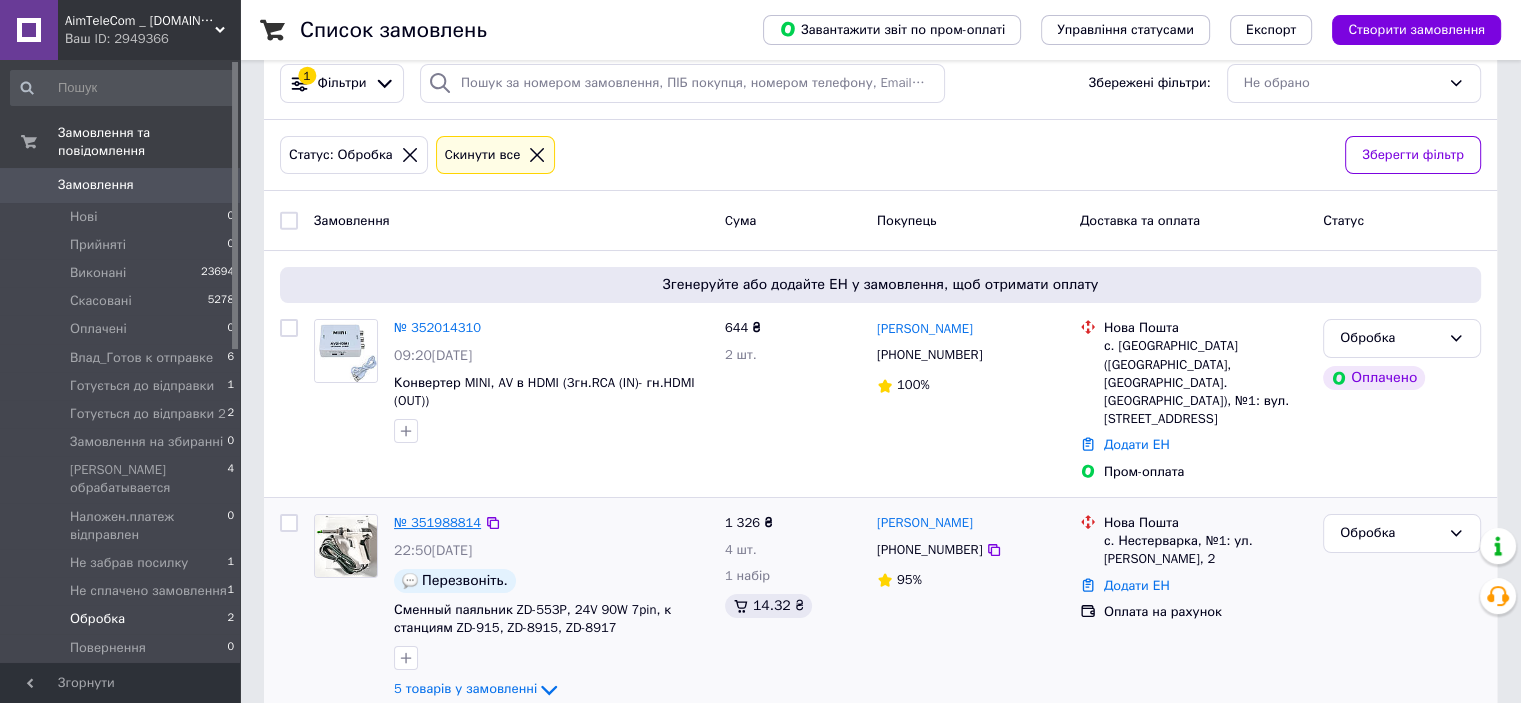 click on "№ 351988814" at bounding box center [437, 522] 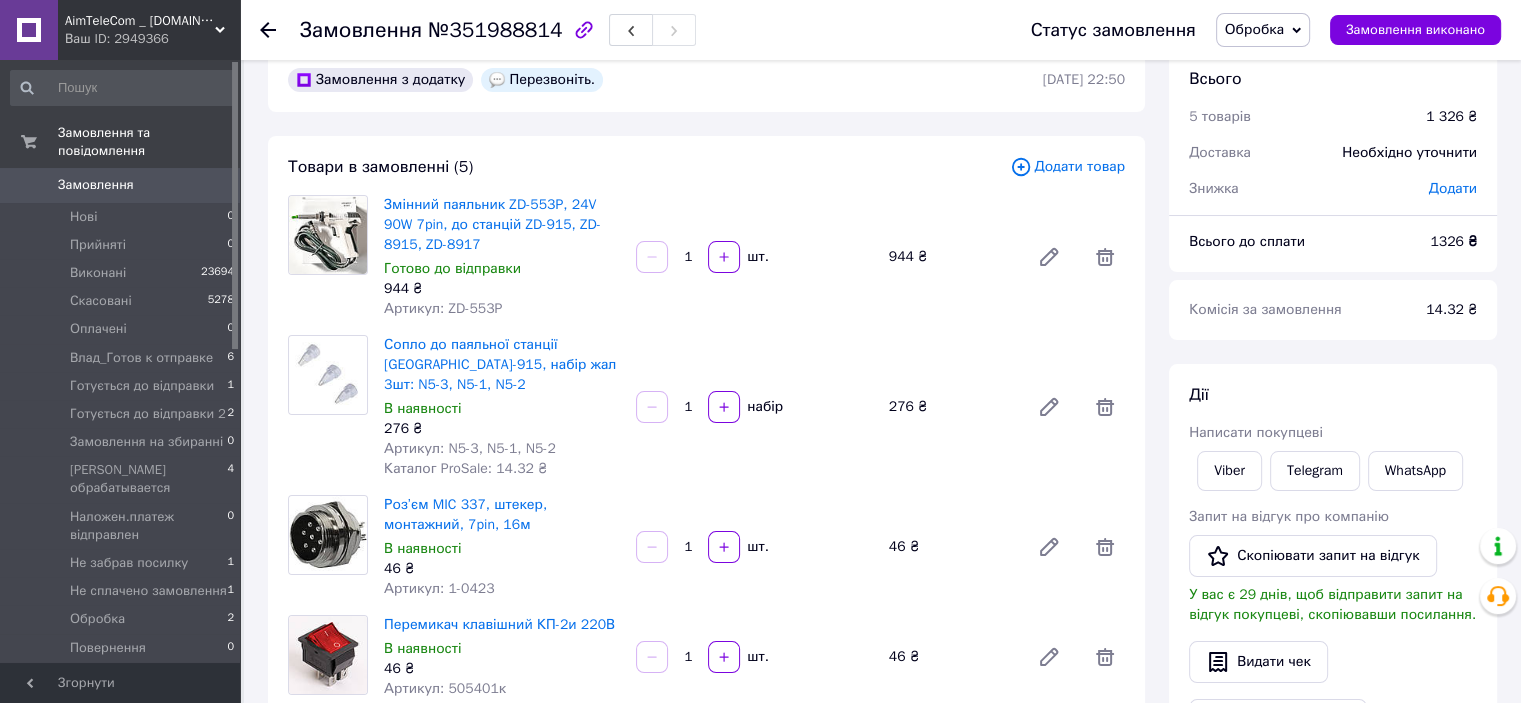 scroll, scrollTop: 0, scrollLeft: 0, axis: both 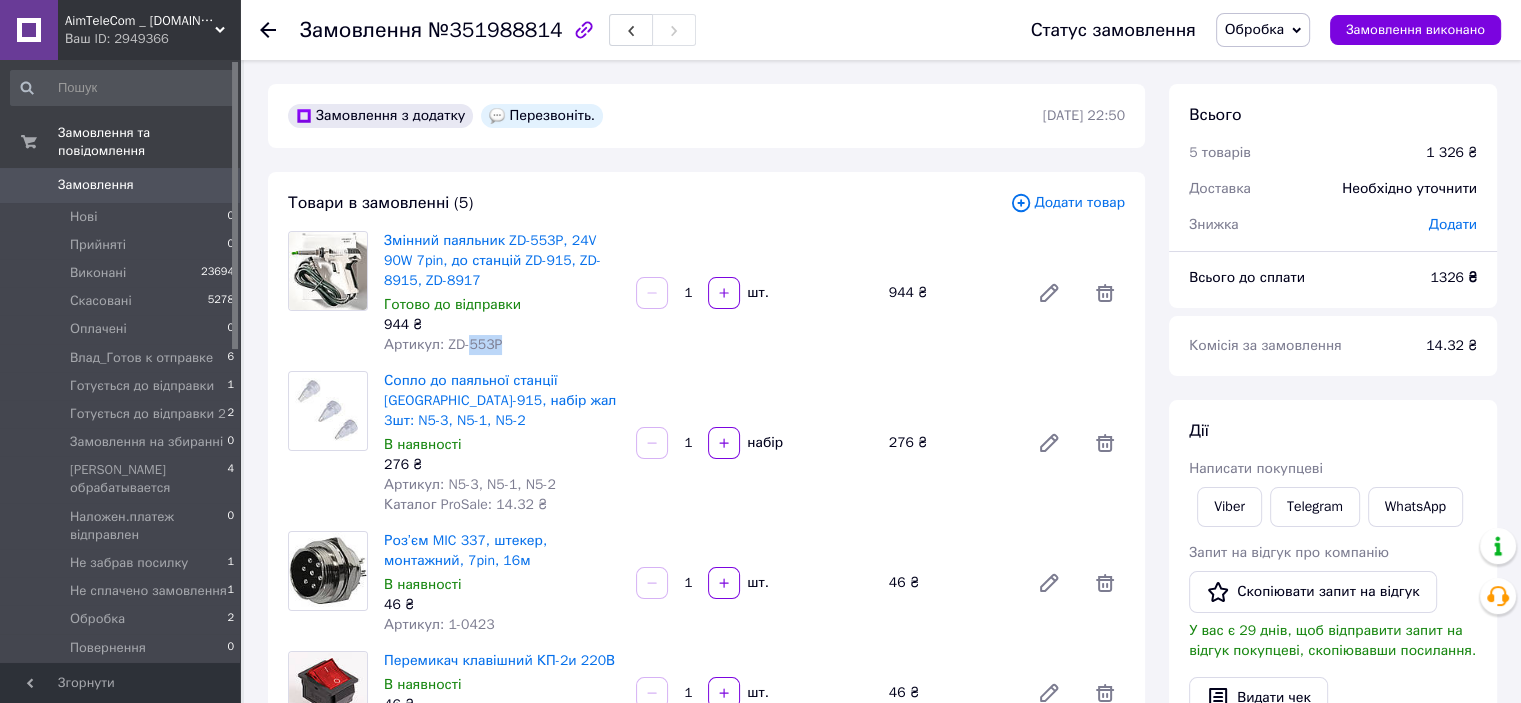 drag, startPoint x: 500, startPoint y: 352, endPoint x: 468, endPoint y: 346, distance: 32.55764 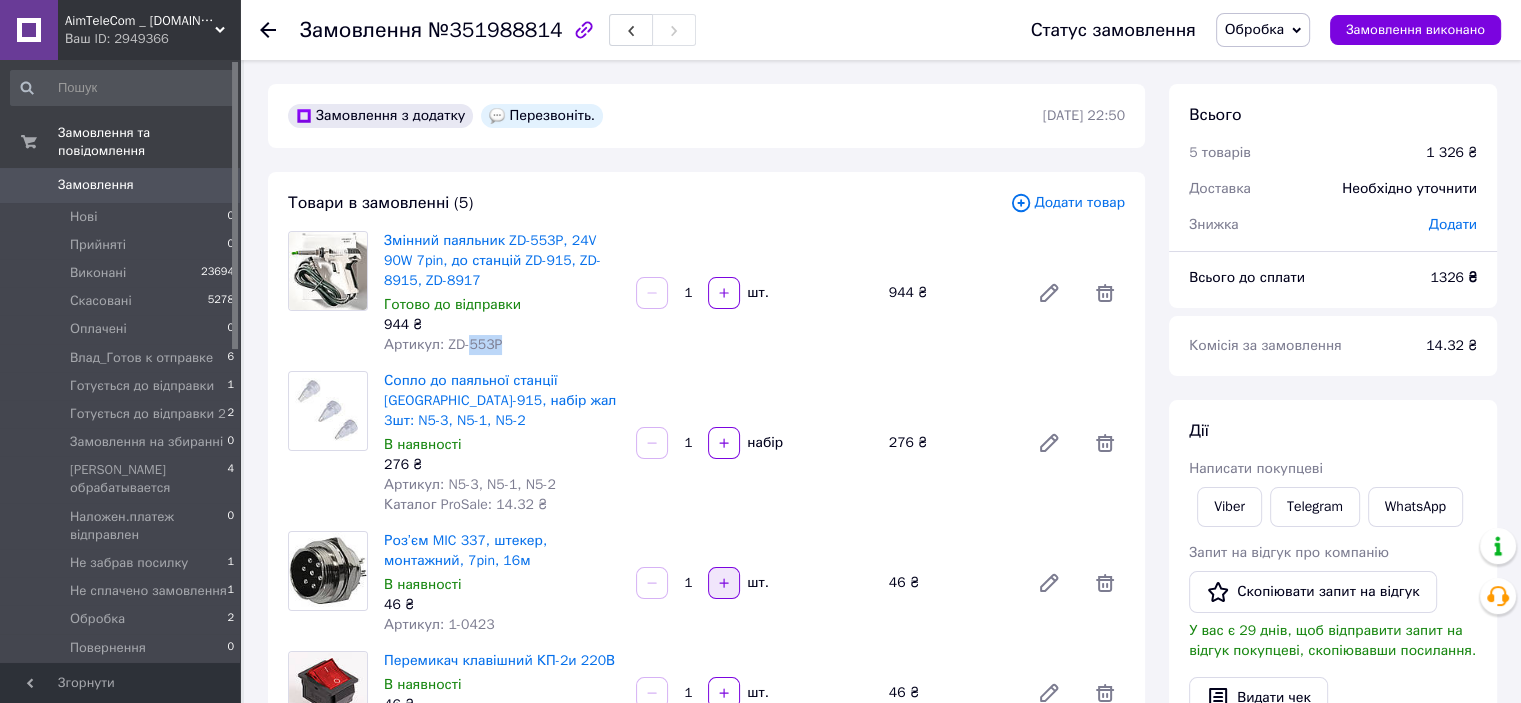 scroll, scrollTop: 200, scrollLeft: 0, axis: vertical 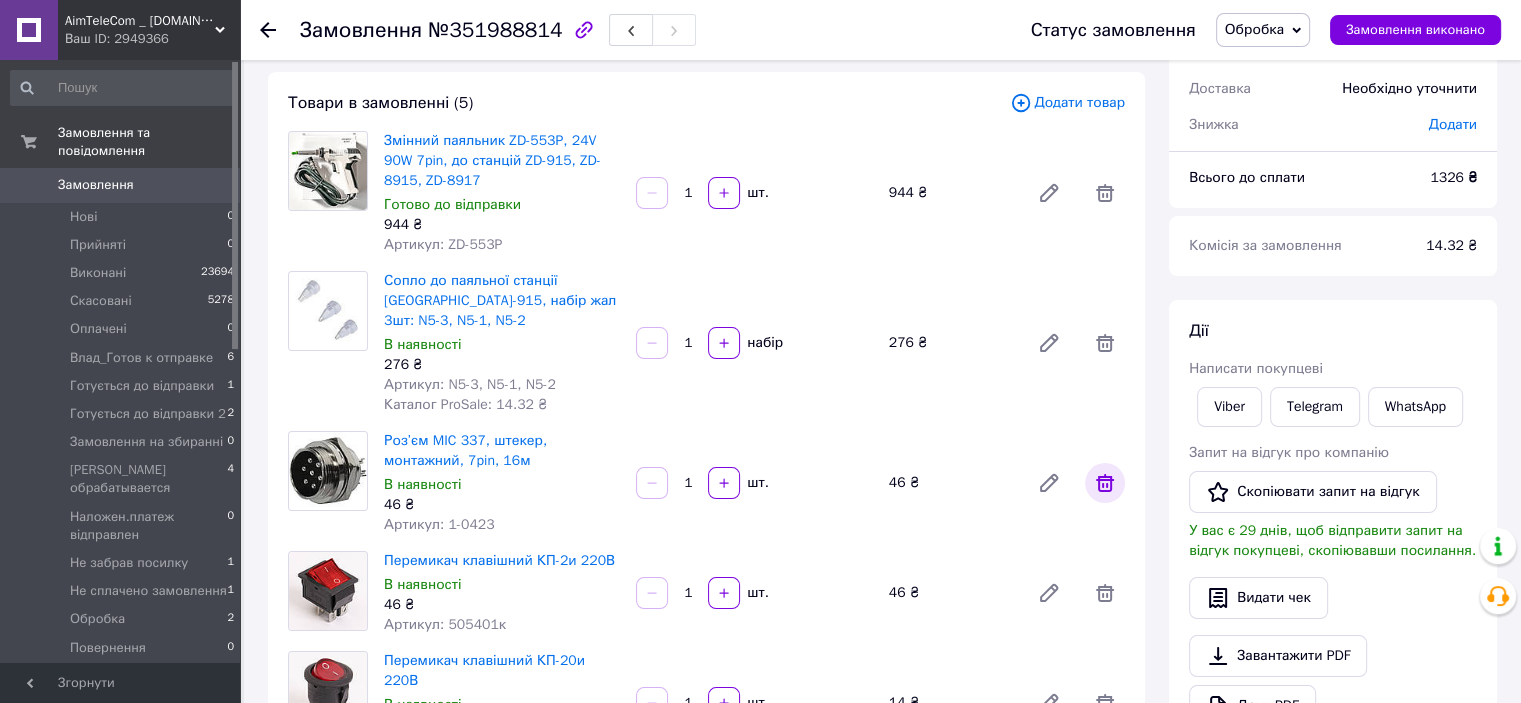 click 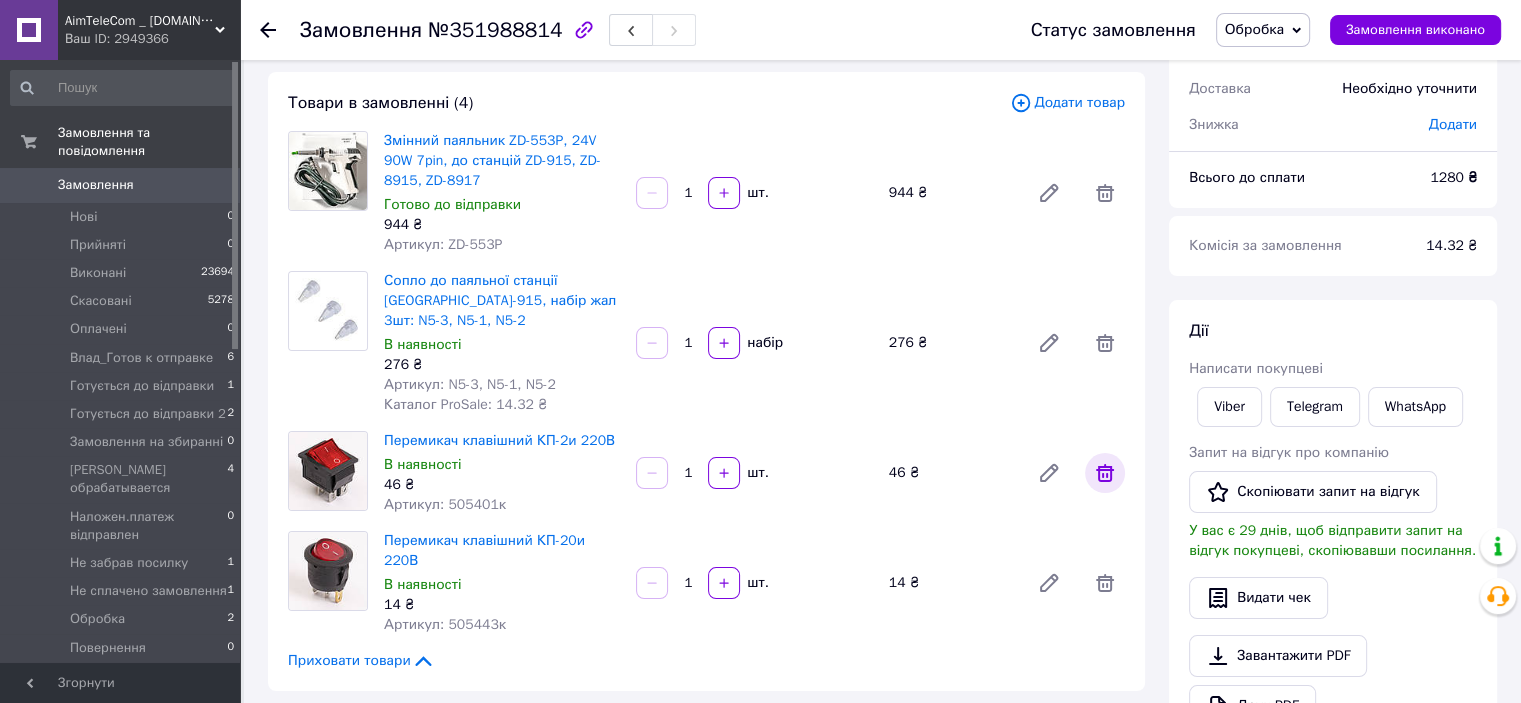click 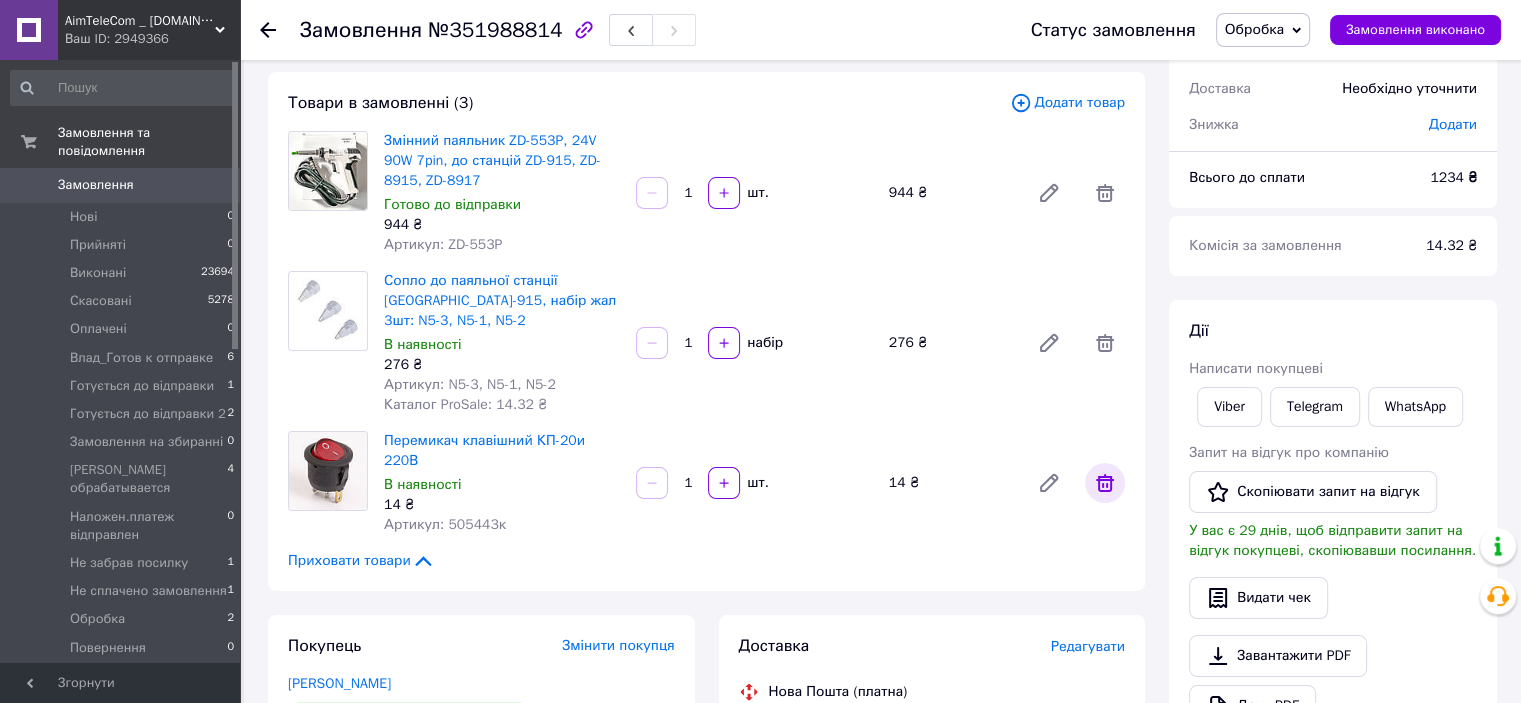 click 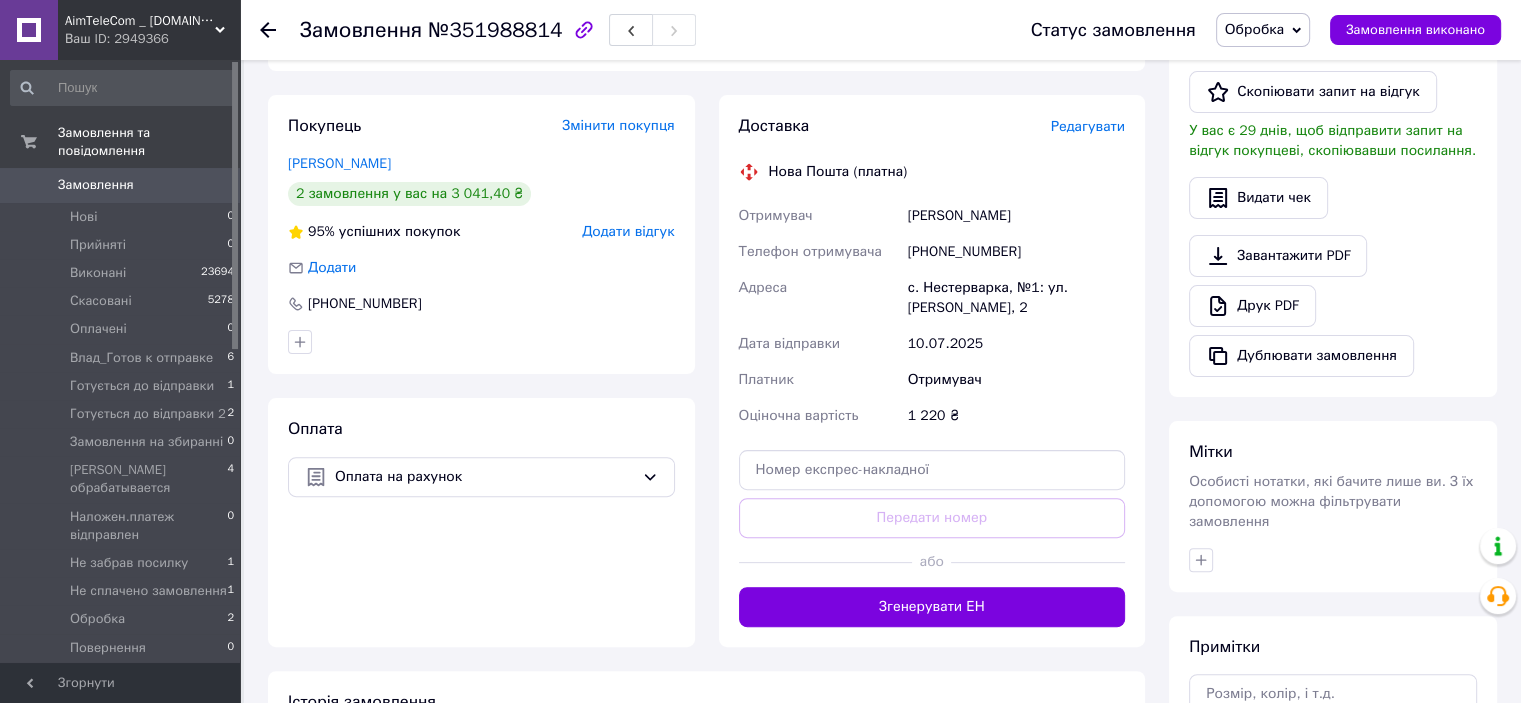 scroll, scrollTop: 100, scrollLeft: 0, axis: vertical 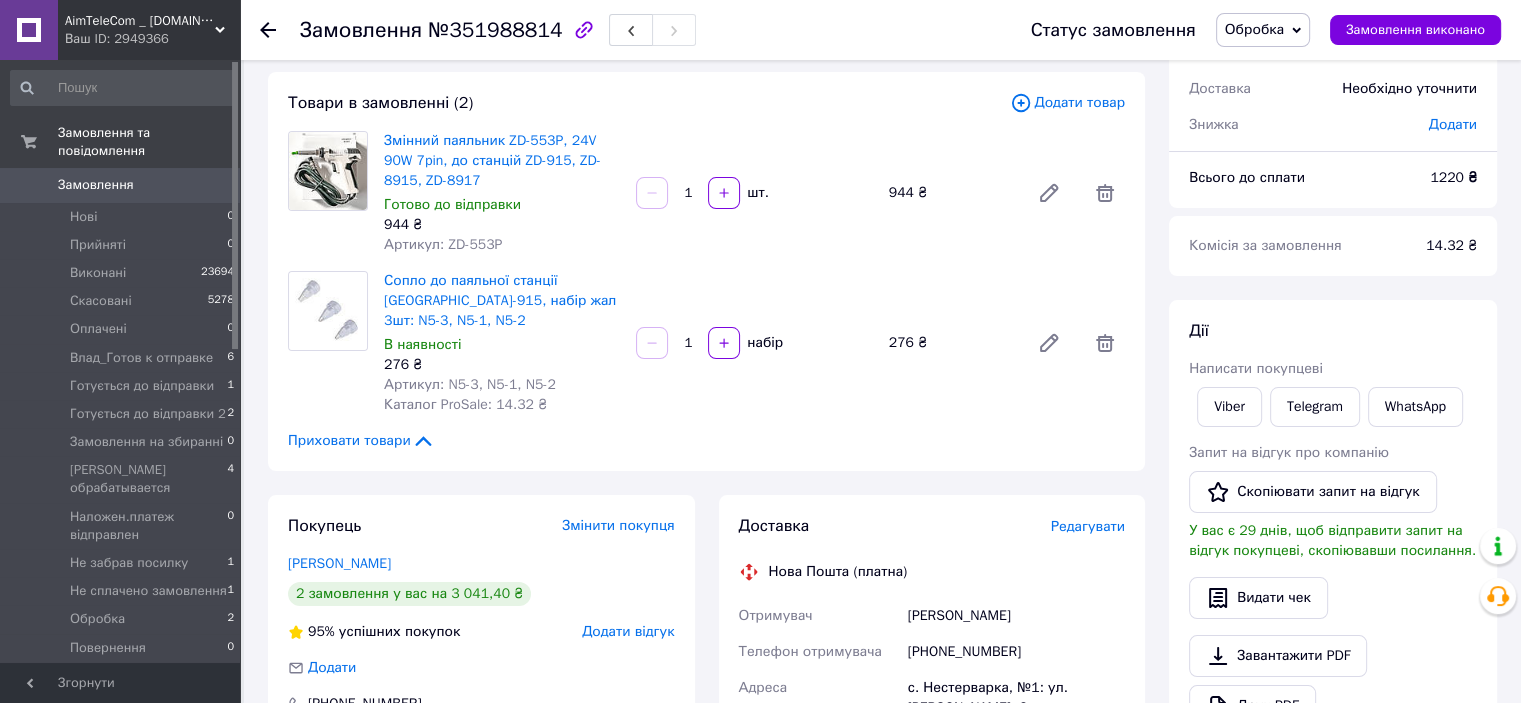 click on "[PHONE_NUMBER]" at bounding box center [1016, 652] 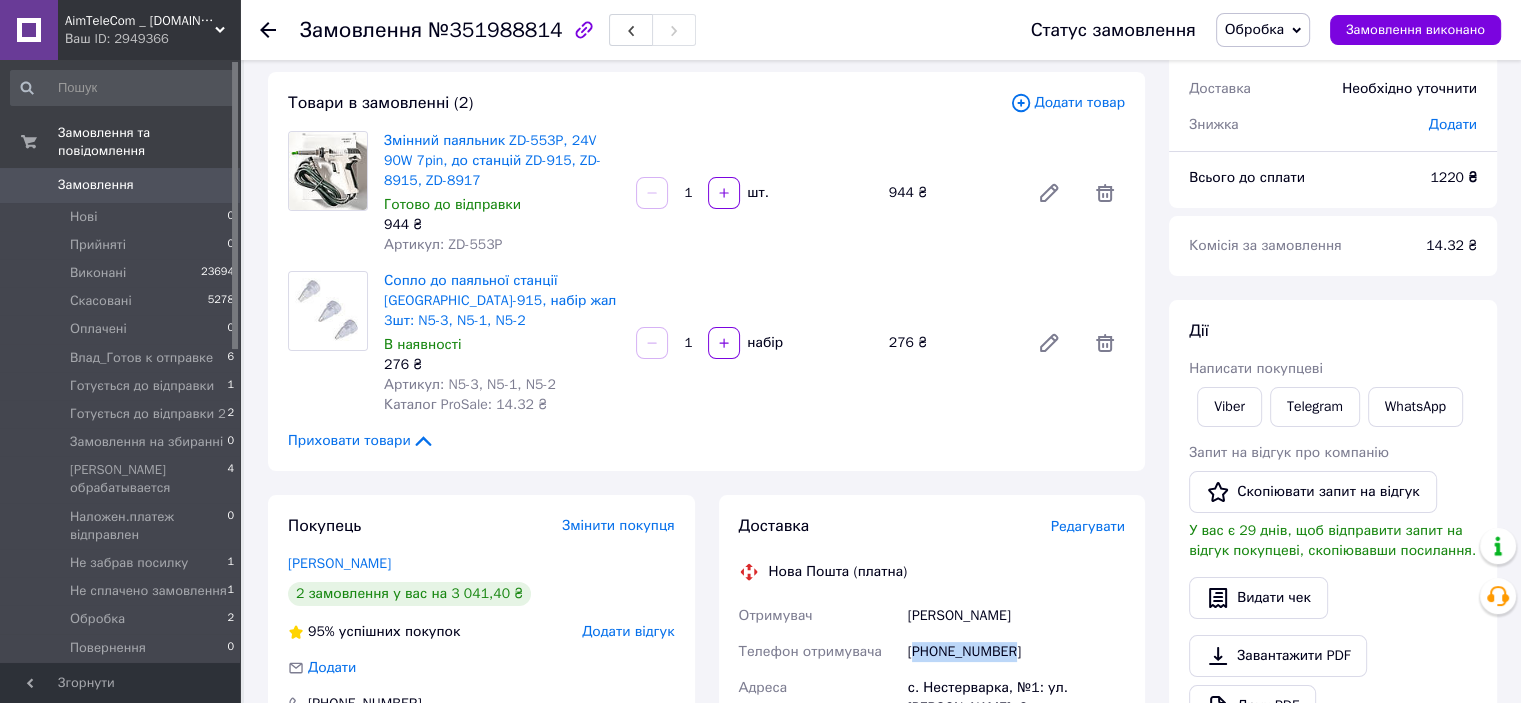 click on "[PHONE_NUMBER]" at bounding box center [1016, 652] 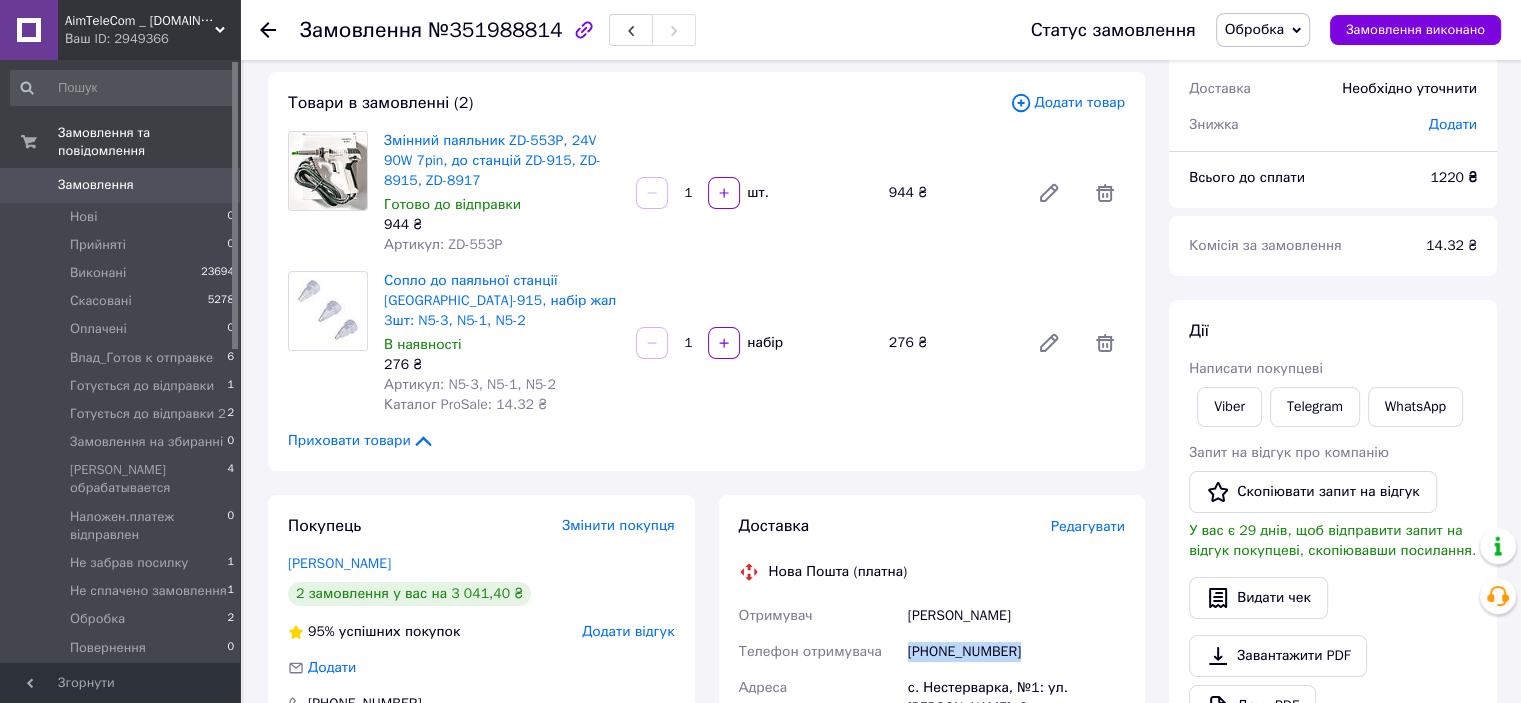 click on "[PHONE_NUMBER]" at bounding box center [1016, 652] 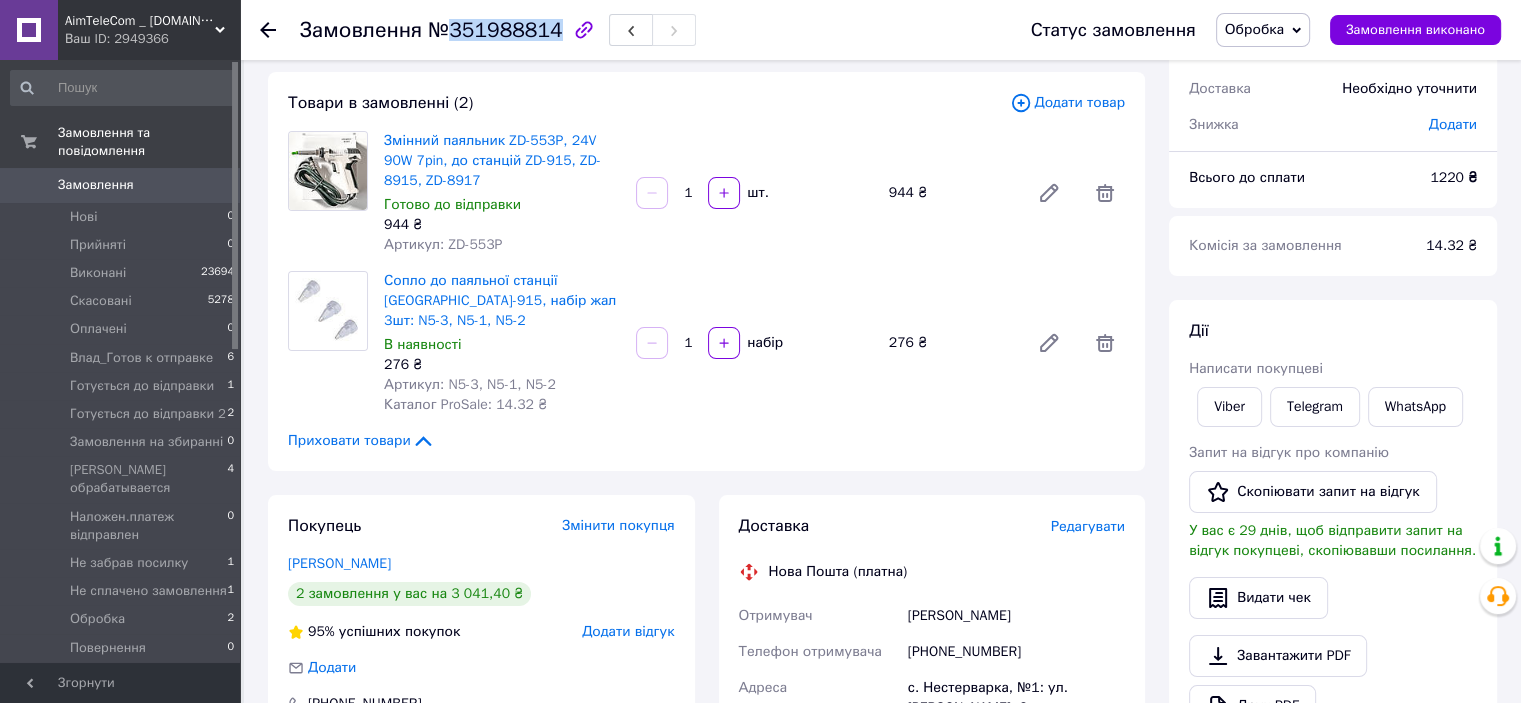 click on "№351988814" at bounding box center (495, 30) 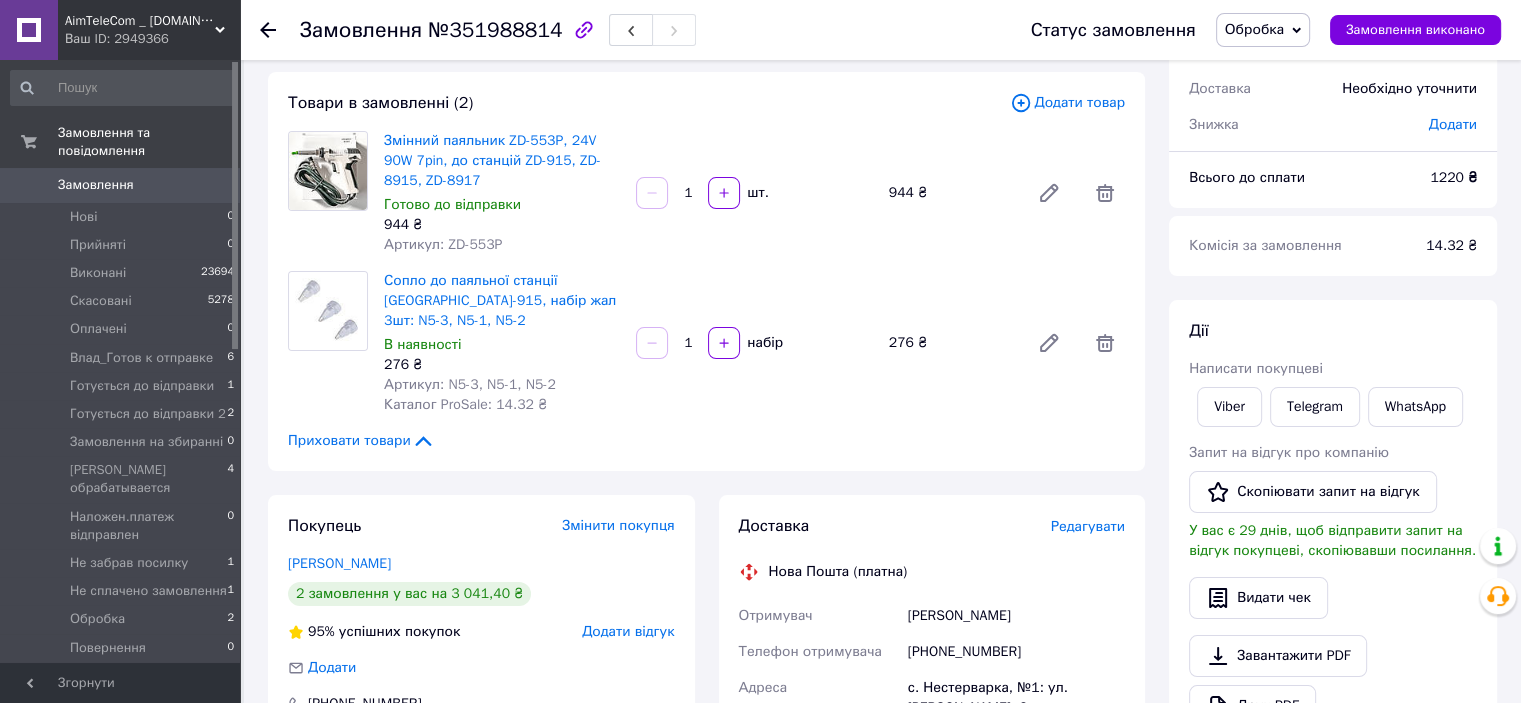 click on "1220 ₴" at bounding box center [1453, 177] 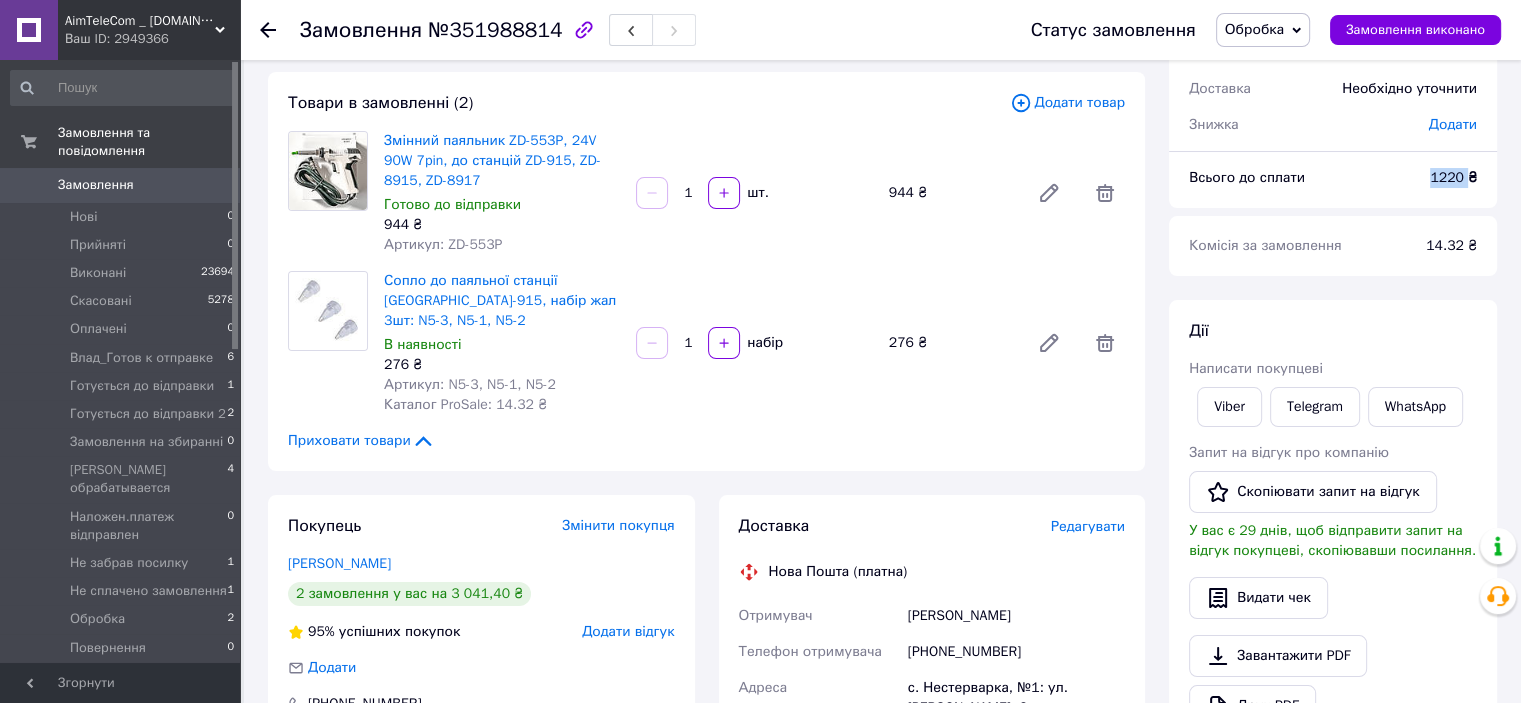 click on "1220 ₴" at bounding box center (1453, 177) 